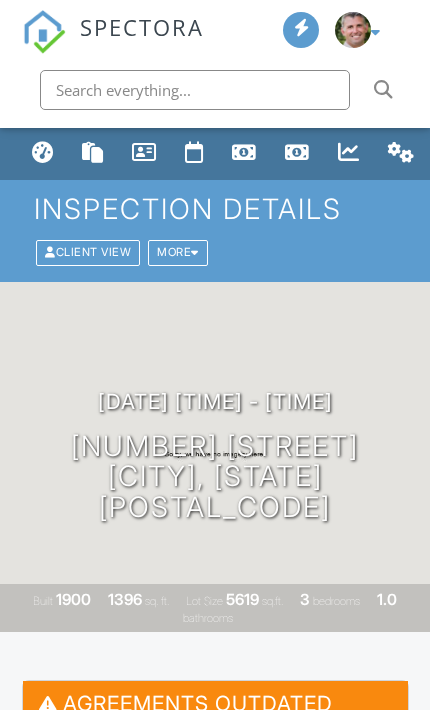 scroll, scrollTop: 466, scrollLeft: 0, axis: vertical 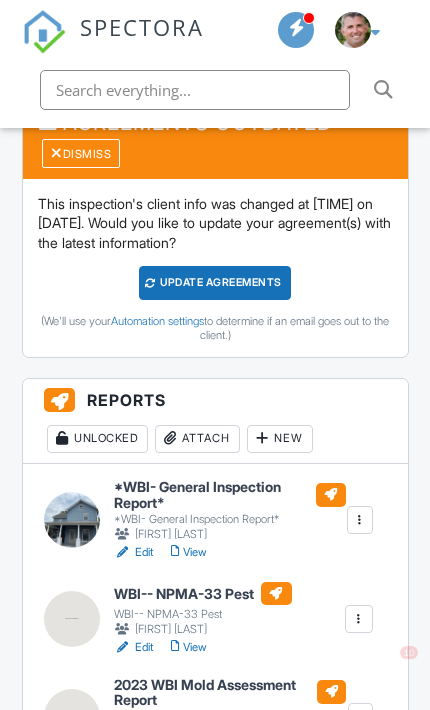click on "Attach" at bounding box center [197, 439] 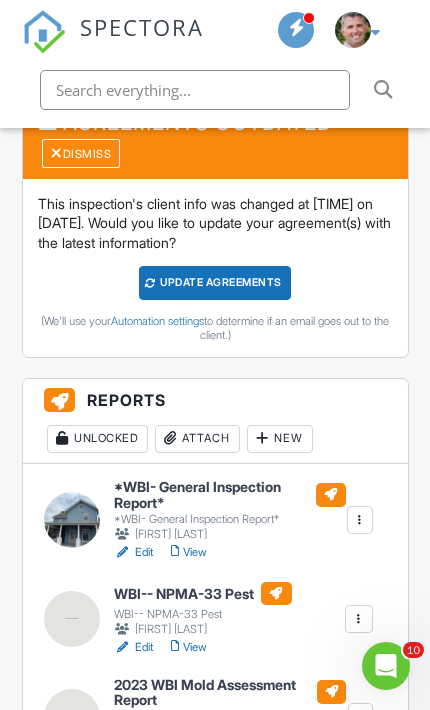 scroll, scrollTop: 0, scrollLeft: 0, axis: both 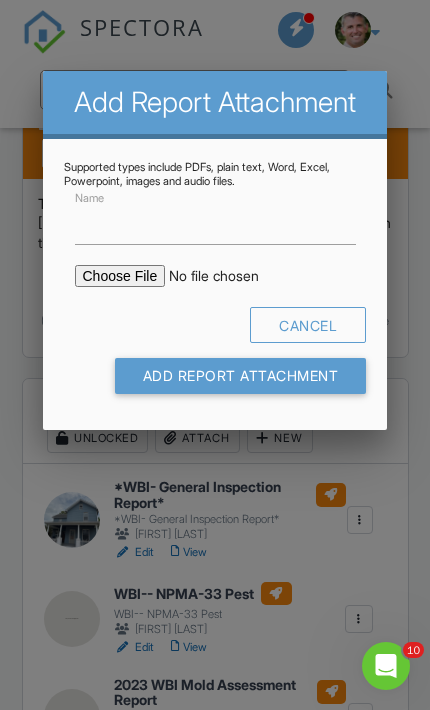 click at bounding box center [228, 276] 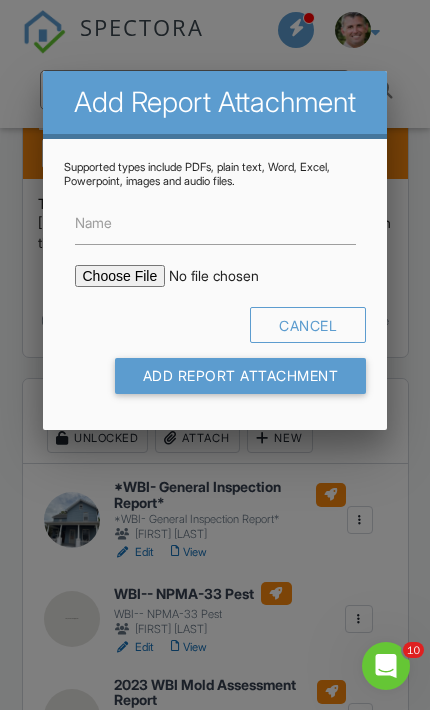 scroll, scrollTop: 581, scrollLeft: 0, axis: vertical 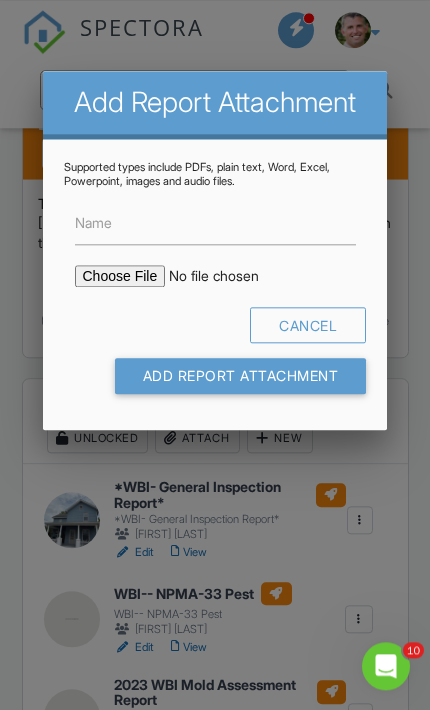 type on "C:\fakepath\[NUMBER]_[STREET]___[COMPANY_NAME]_[SERVICE_CODE].pdf" 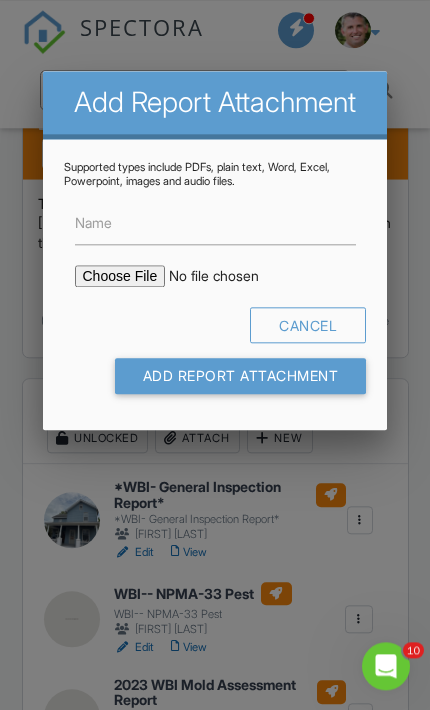 click on "Name" at bounding box center [93, 223] 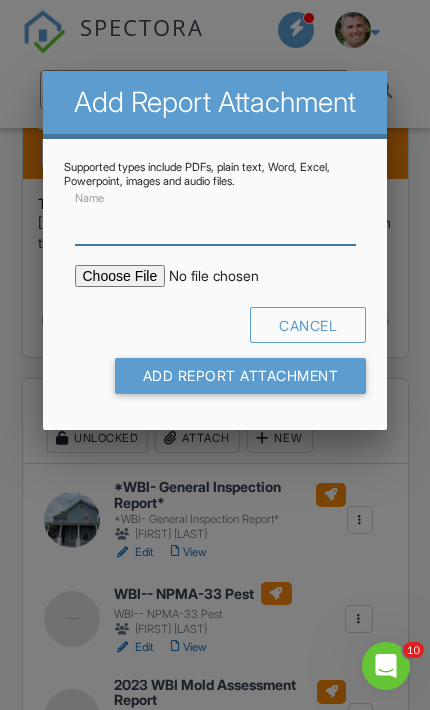 scroll, scrollTop: 581, scrollLeft: 0, axis: vertical 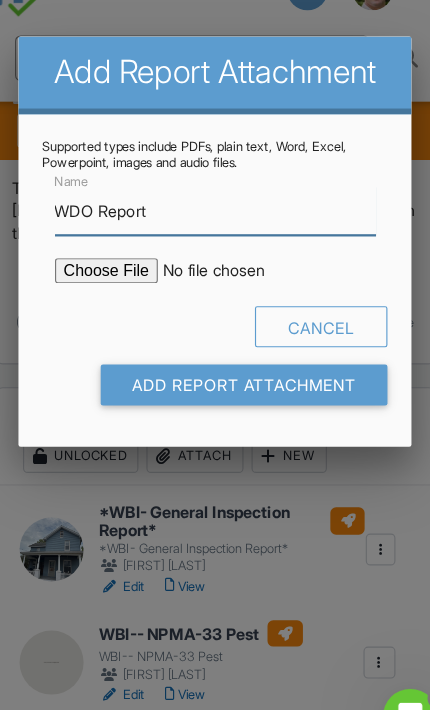 type on "WDO Report" 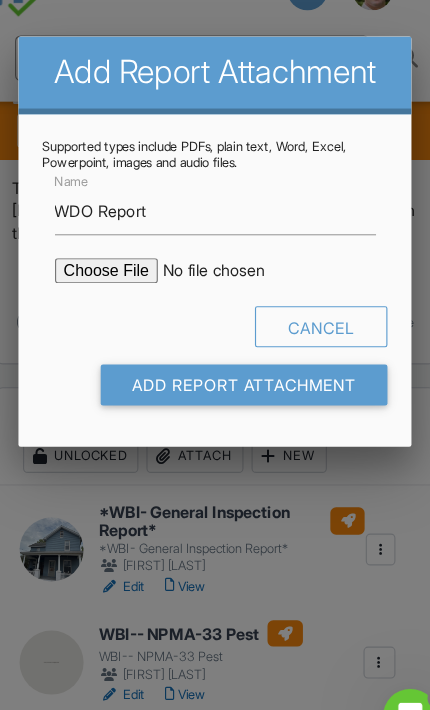 click on "Add Report Attachment" at bounding box center [241, 376] 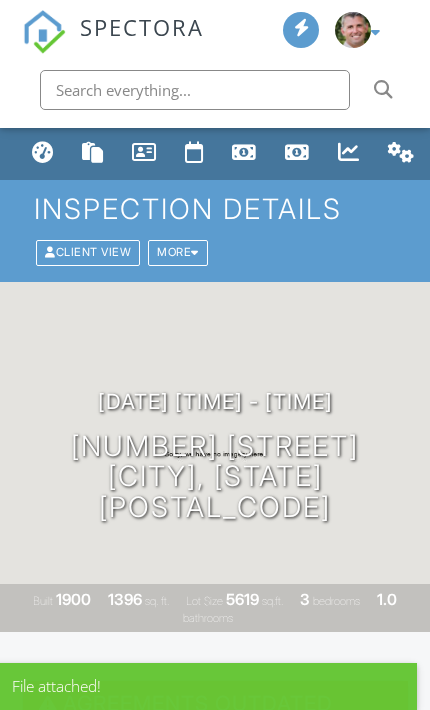 scroll, scrollTop: 0, scrollLeft: 0, axis: both 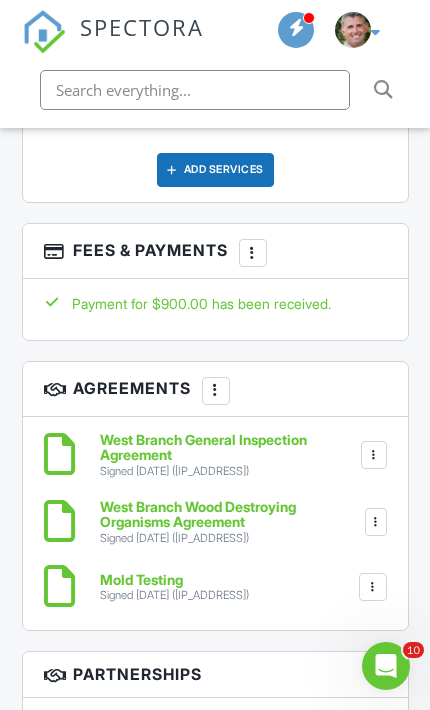 click on "More" at bounding box center [253, 253] 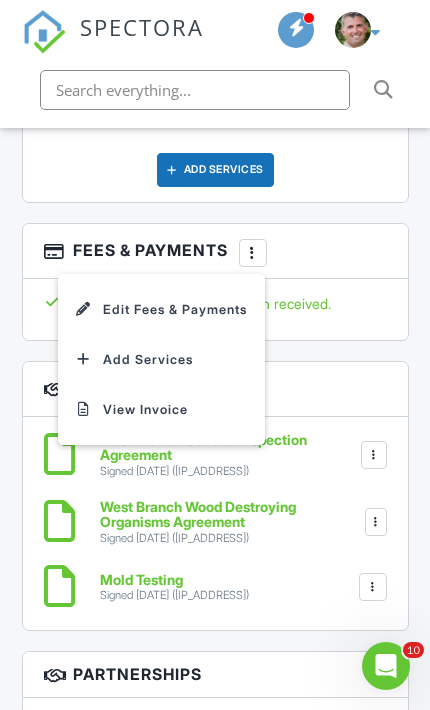 click on "Edit Fees & Payments" at bounding box center [161, 310] 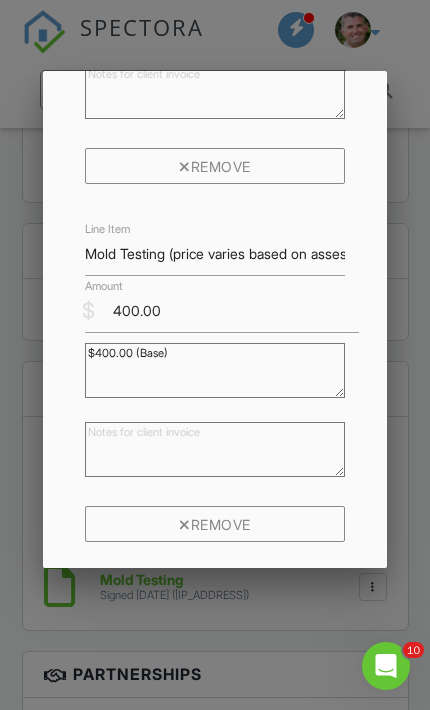 scroll, scrollTop: 701, scrollLeft: 0, axis: vertical 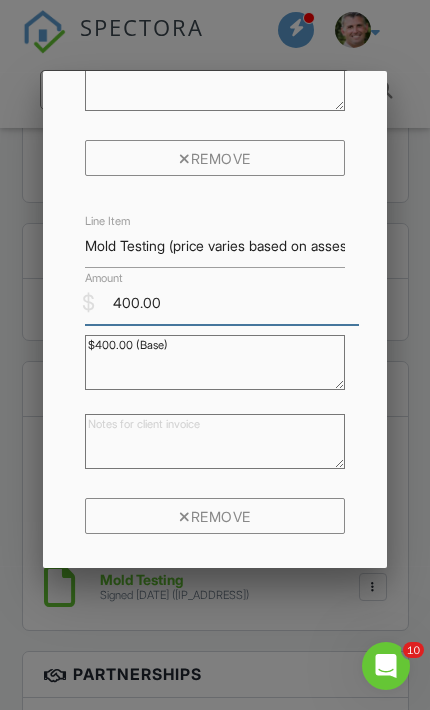 click on "400.00" at bounding box center [222, 303] 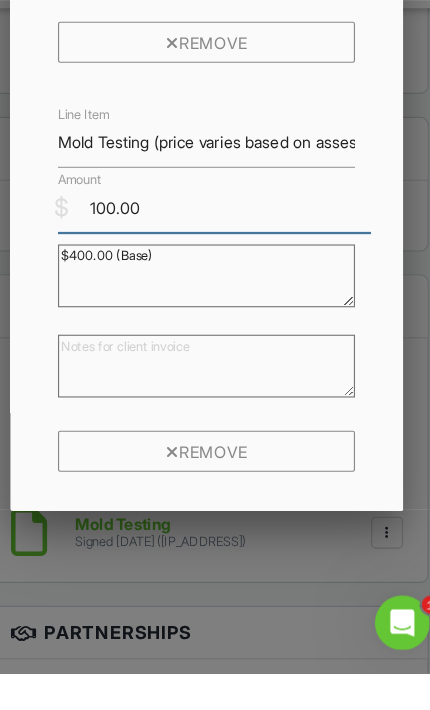 type on "100.00" 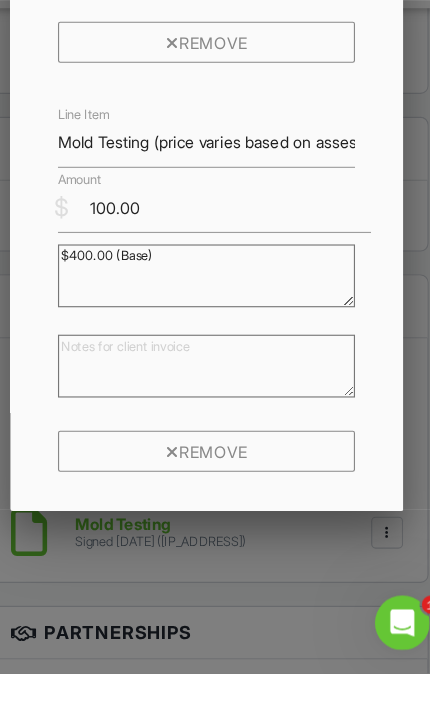 scroll, scrollTop: 3990, scrollLeft: 0, axis: vertical 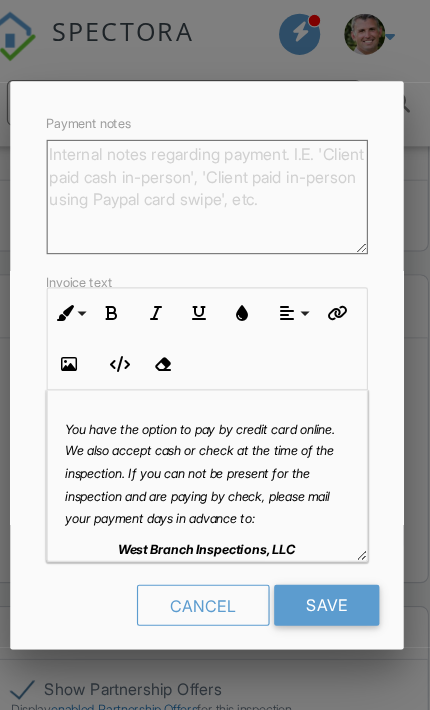 click on "Save" at bounding box center (320, 529) 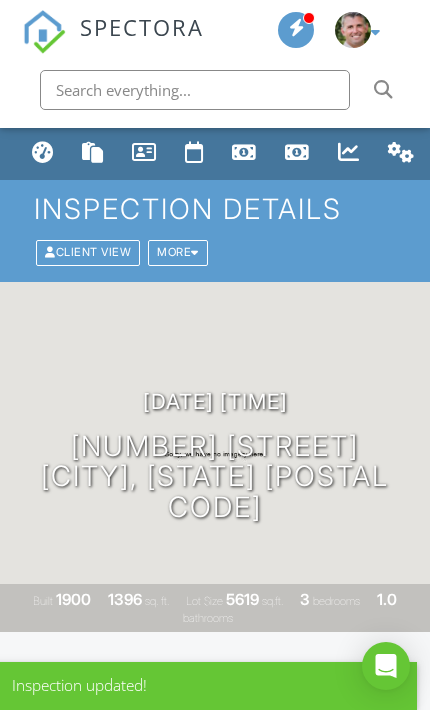 scroll, scrollTop: 514, scrollLeft: 0, axis: vertical 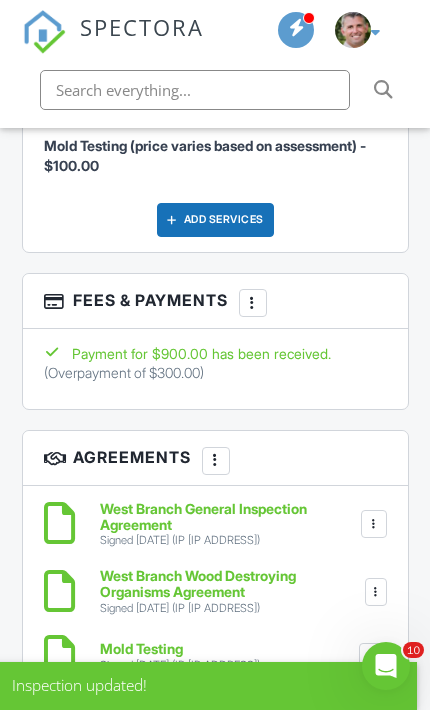 click at bounding box center (253, 304) 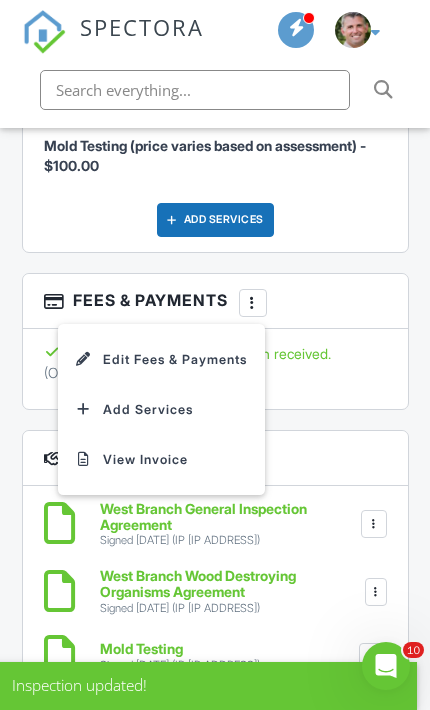 click on "Edit Fees & Payments" at bounding box center [161, 360] 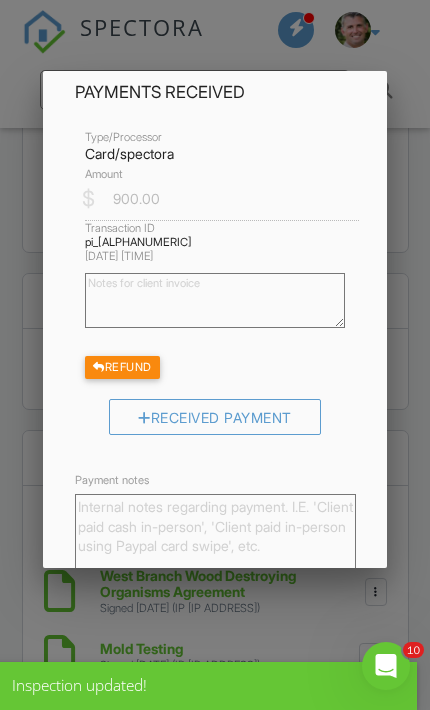 scroll, scrollTop: 1275, scrollLeft: 0, axis: vertical 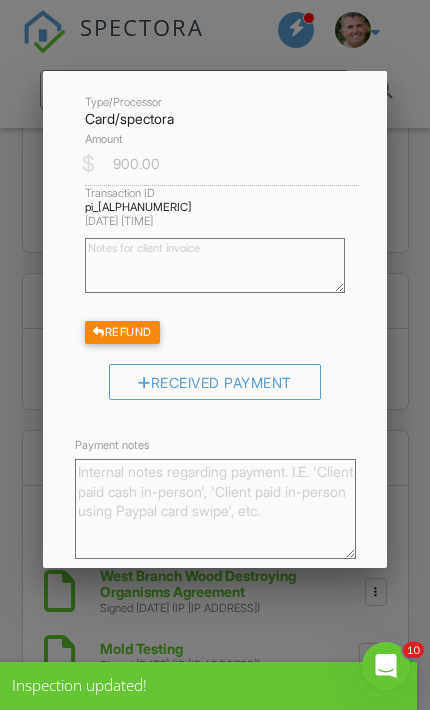 click on "Refund" at bounding box center [122, 332] 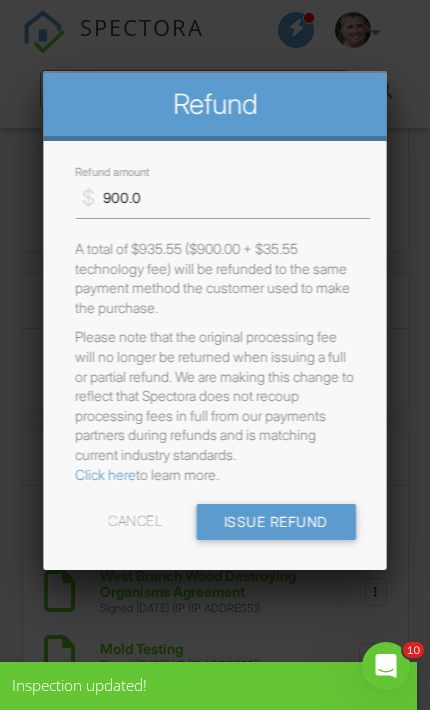 scroll, scrollTop: 0, scrollLeft: 0, axis: both 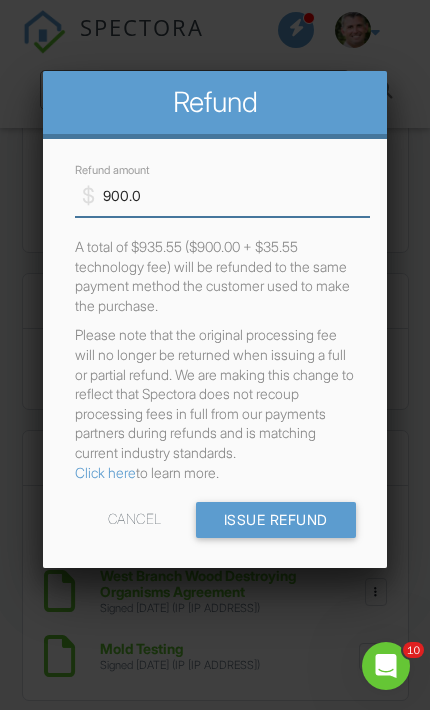 click on "900.0" at bounding box center [222, 195] 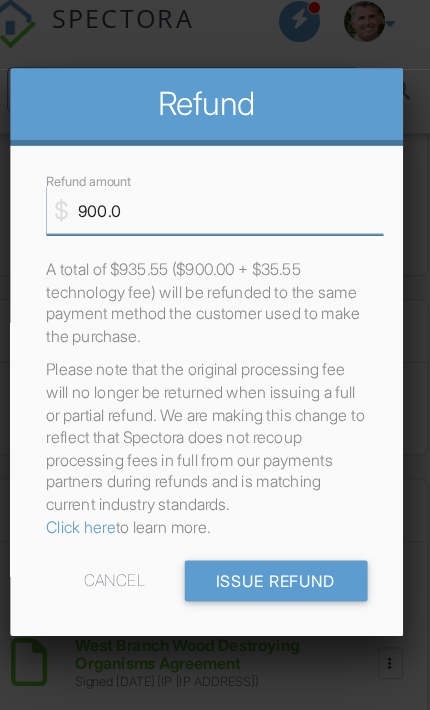 type on "900" 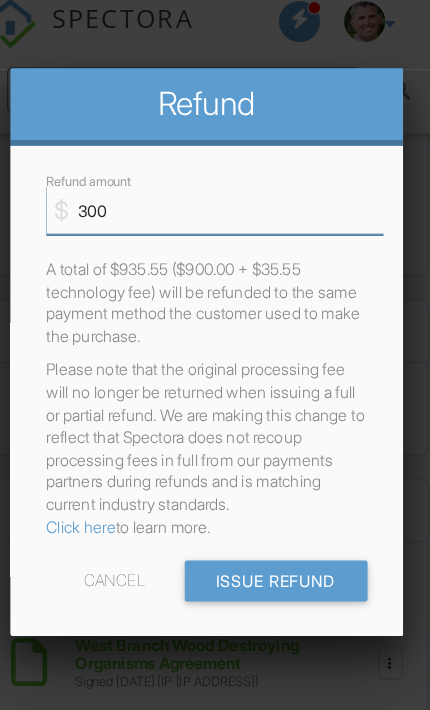 type on "300" 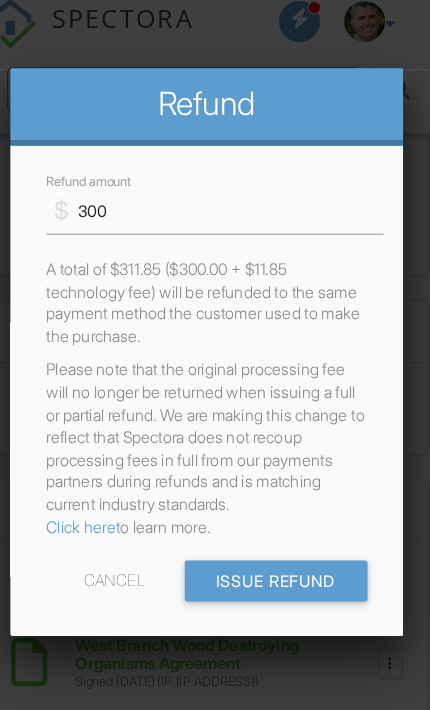 scroll, scrollTop: 3830, scrollLeft: 0, axis: vertical 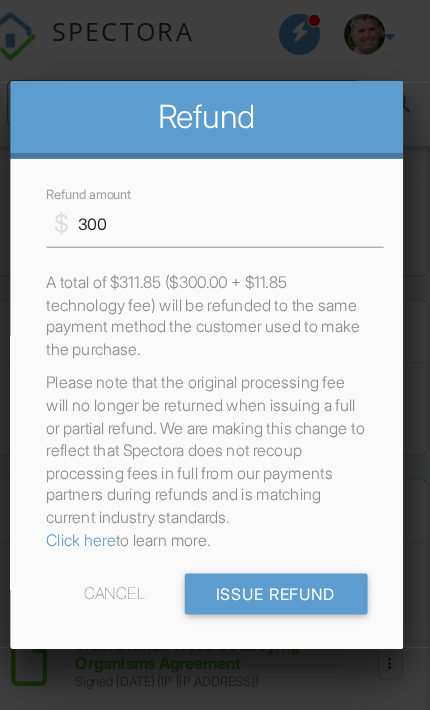 click on "Issue Refund" at bounding box center (276, 520) 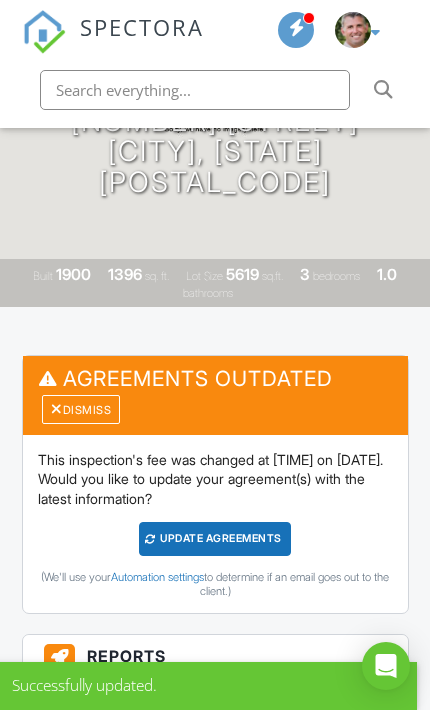 scroll, scrollTop: 1298, scrollLeft: 0, axis: vertical 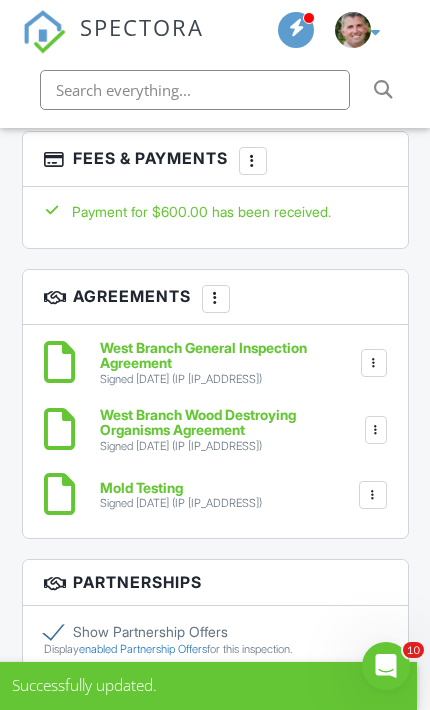click at bounding box center [253, 162] 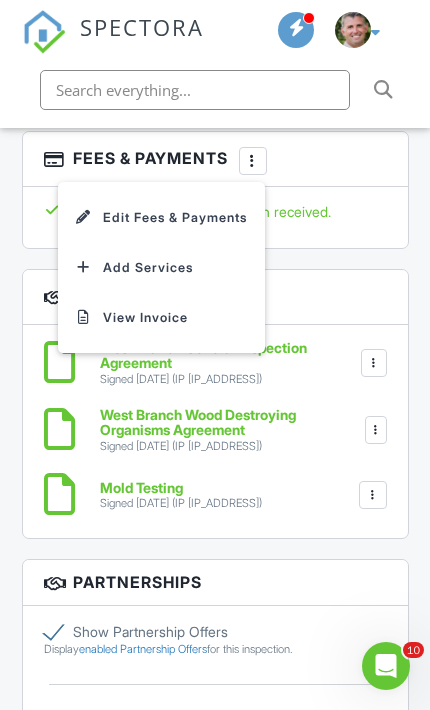 click on "View Invoice" at bounding box center (161, 318) 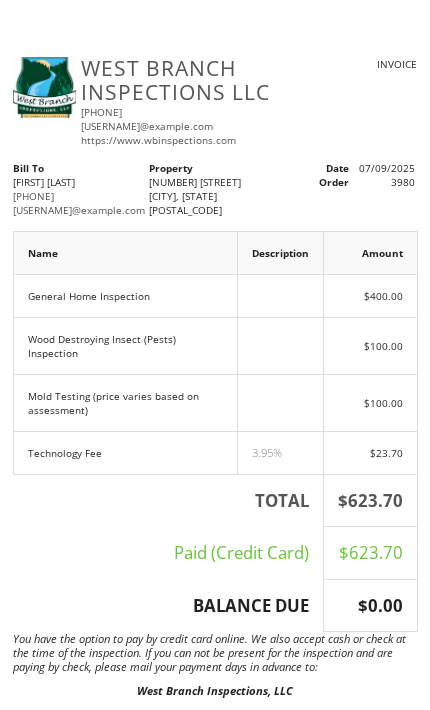 scroll, scrollTop: 0, scrollLeft: 0, axis: both 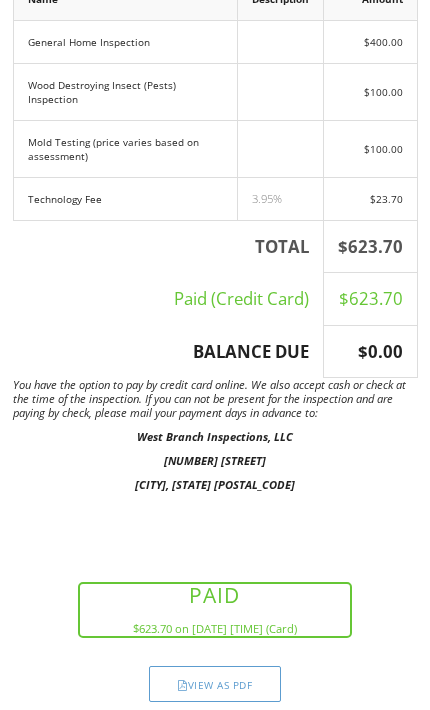 click on "View as PDF" at bounding box center (215, 685) 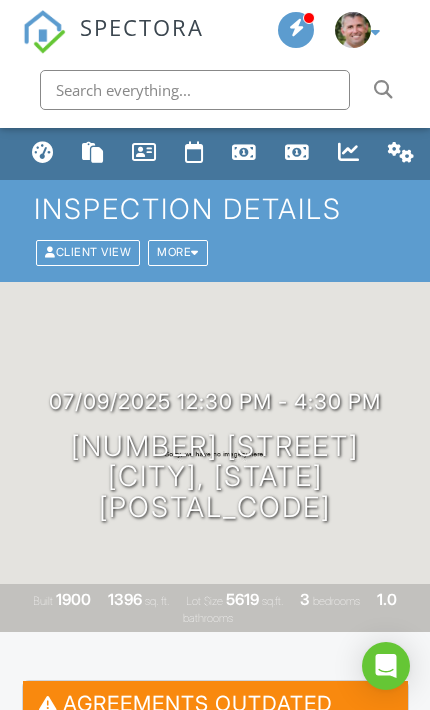 scroll, scrollTop: 691, scrollLeft: 0, axis: vertical 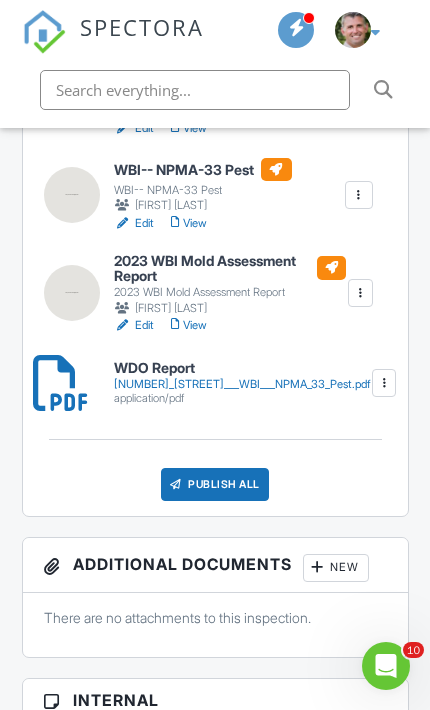click on "New" at bounding box center (336, 568) 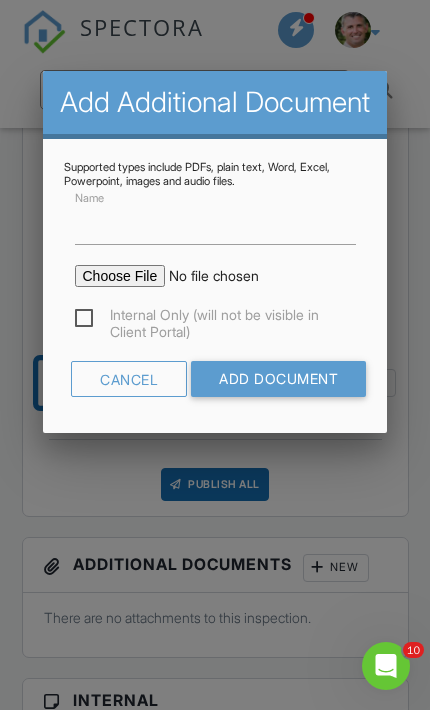 click at bounding box center [228, 276] 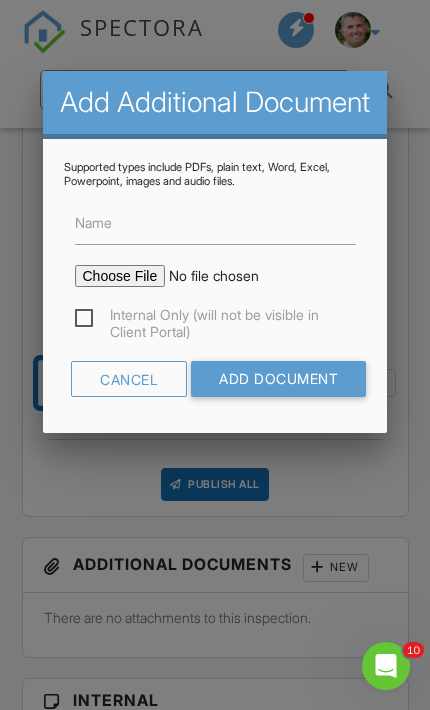 type on "C:\fakepath\Invoice - 07_09_2025 12_30 pm - 276 3rd St.pdf" 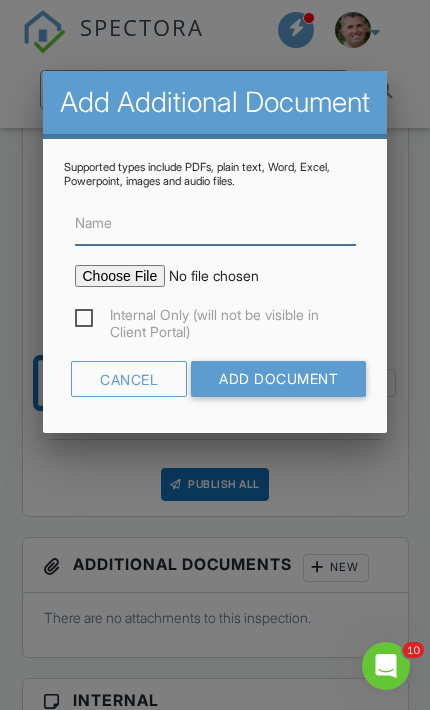 click on "Name" at bounding box center [215, 223] 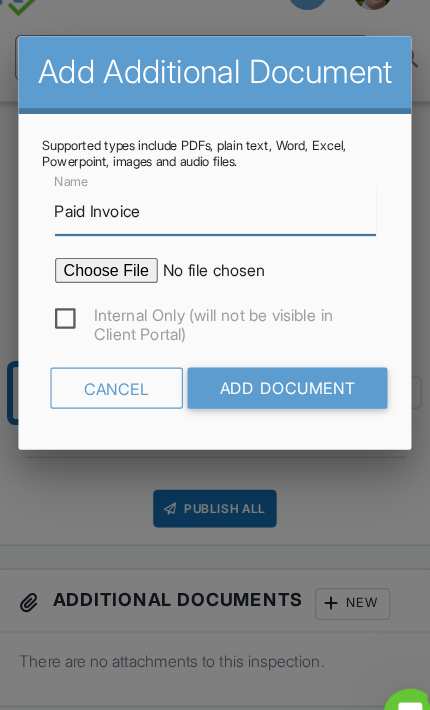 type on "Paid Invoice" 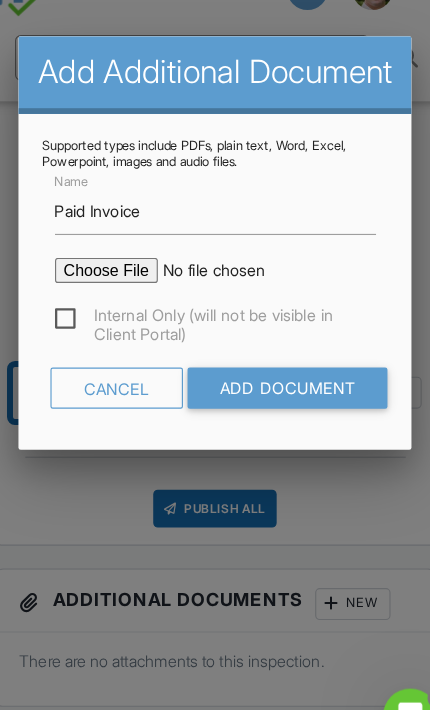 click on "Add Document" at bounding box center (278, 379) 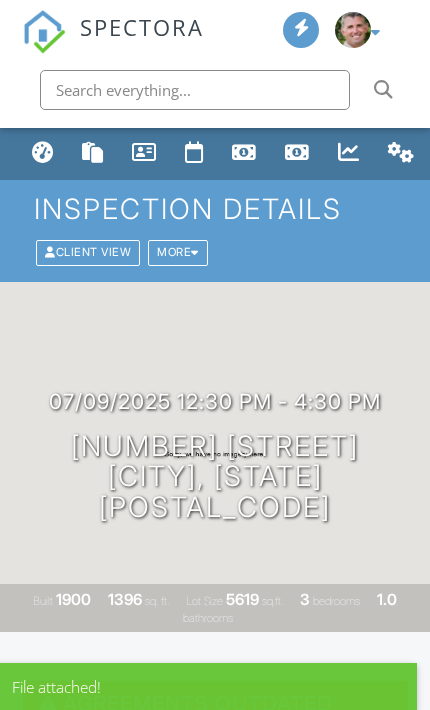 scroll, scrollTop: 0, scrollLeft: 0, axis: both 